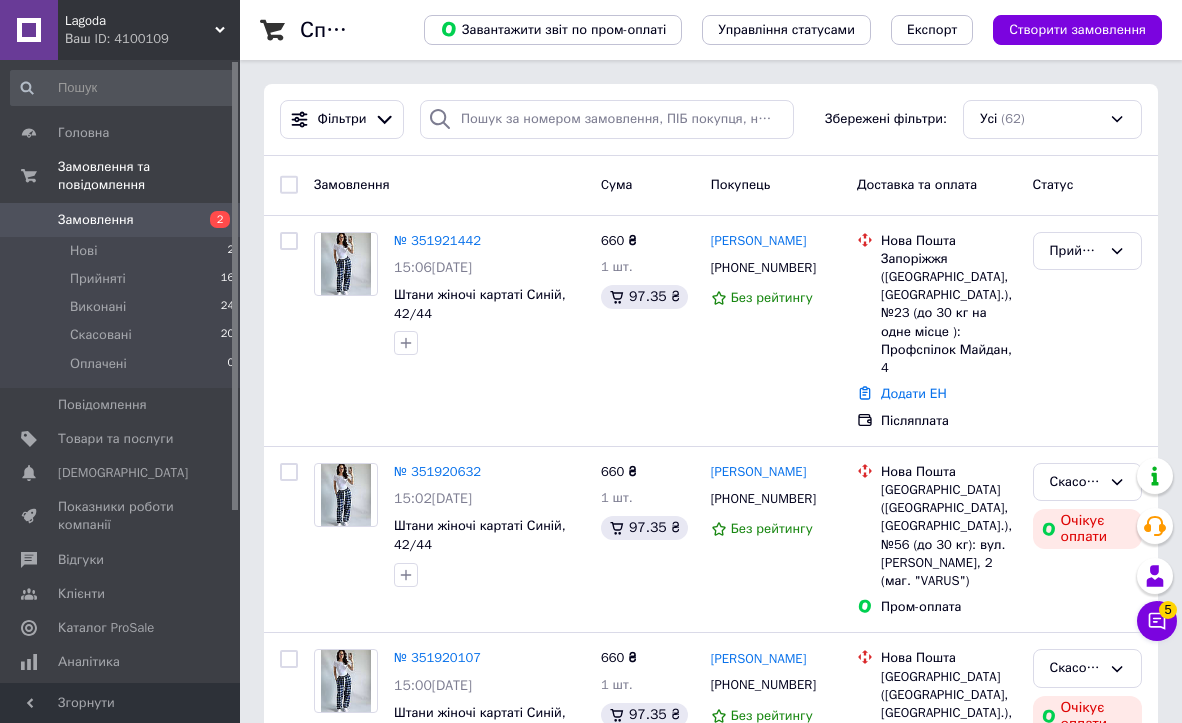 click on "Замовлення" at bounding box center (96, 220) 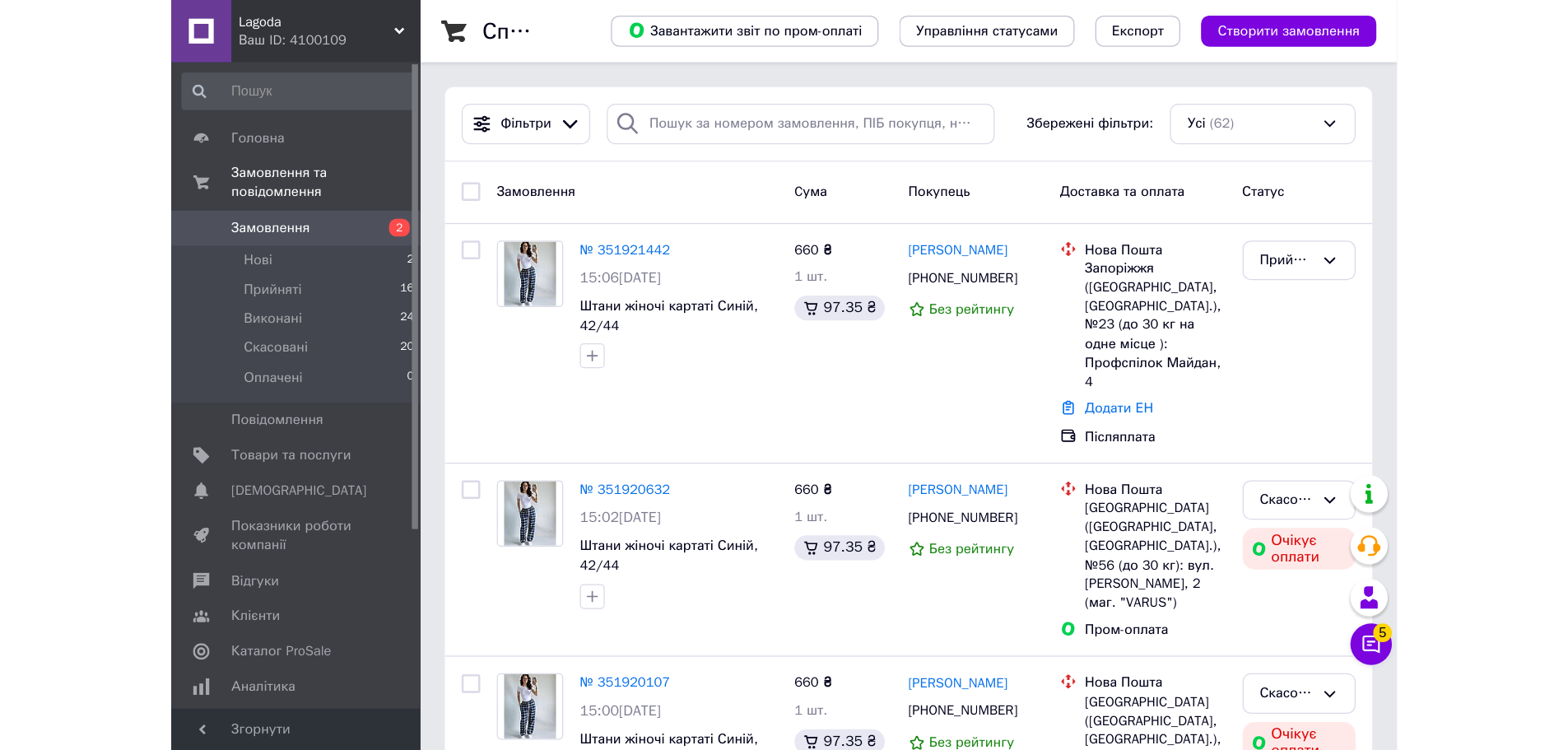 scroll, scrollTop: 0, scrollLeft: 0, axis: both 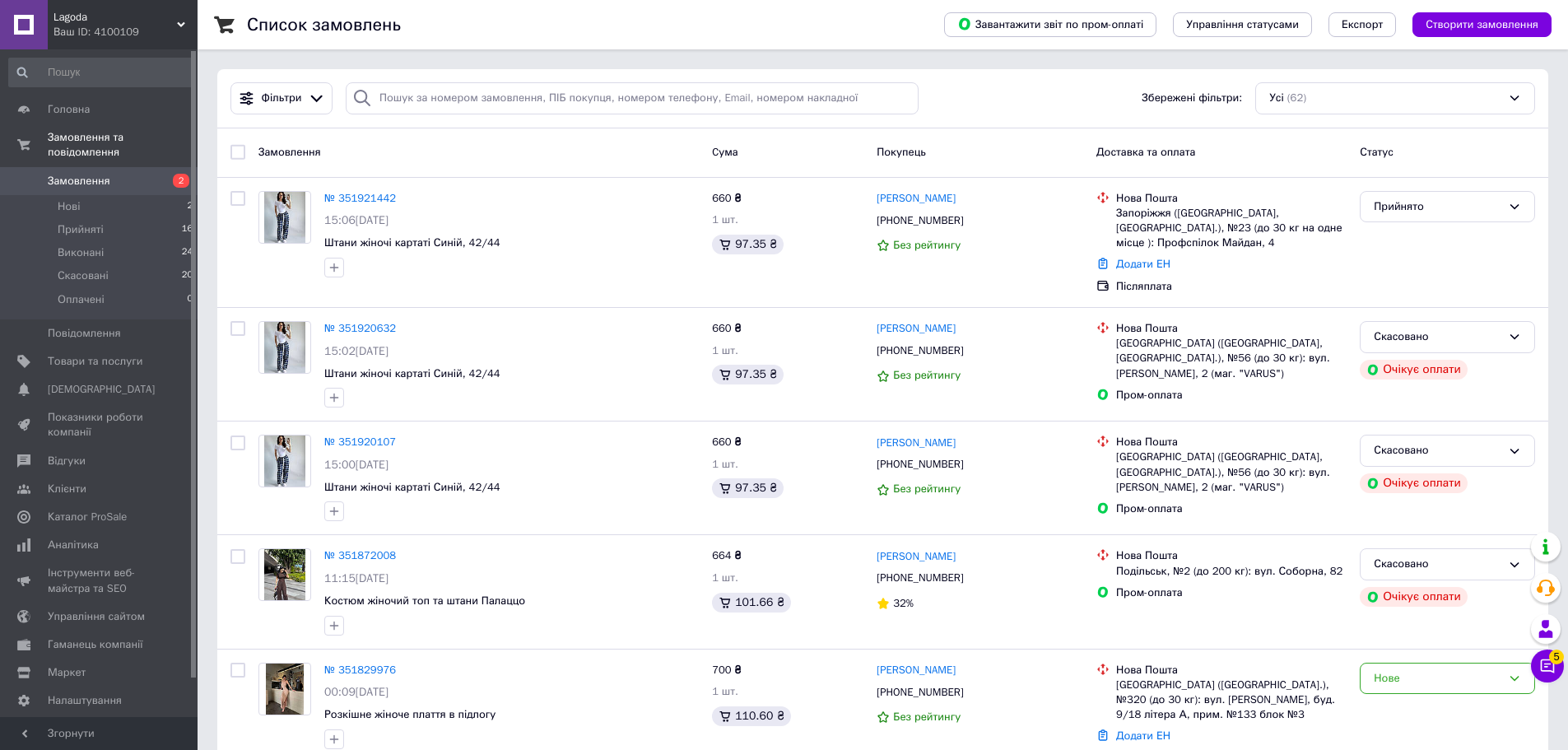 click on "Список замовлень   Завантажити звіт по пром-оплаті Управління статусами Експорт Створити замовлення Фільтри Збережені фільтри: Усі (62) Замовлення Cума Покупець Доставка та оплата Статус № 351921442 15:06[DATE] Штани жіночі картаті Синій, 42/44 660 ₴ 1 шт. 97.35 ₴ [PERSON_NAME] [PHONE_NUMBER] Без рейтингу Нова Пошта Запоріжжя ([GEOGRAPHIC_DATA], Запорізький р-н.), №23 (до 30 кг на одне місце ): Профспілок Майдан, 4 Додати ЕН Післяплата Прийнято № 351920632 15:02[DATE] Штани жіночі картаті Синій, 42/44 660 ₴ 1 шт. 97.35 ₴ [PERSON_NAME] [PHONE_NUMBER] Без рейтингу Нова Пошта Пром-оплата Скасовано 1" at bounding box center [882, 1309] 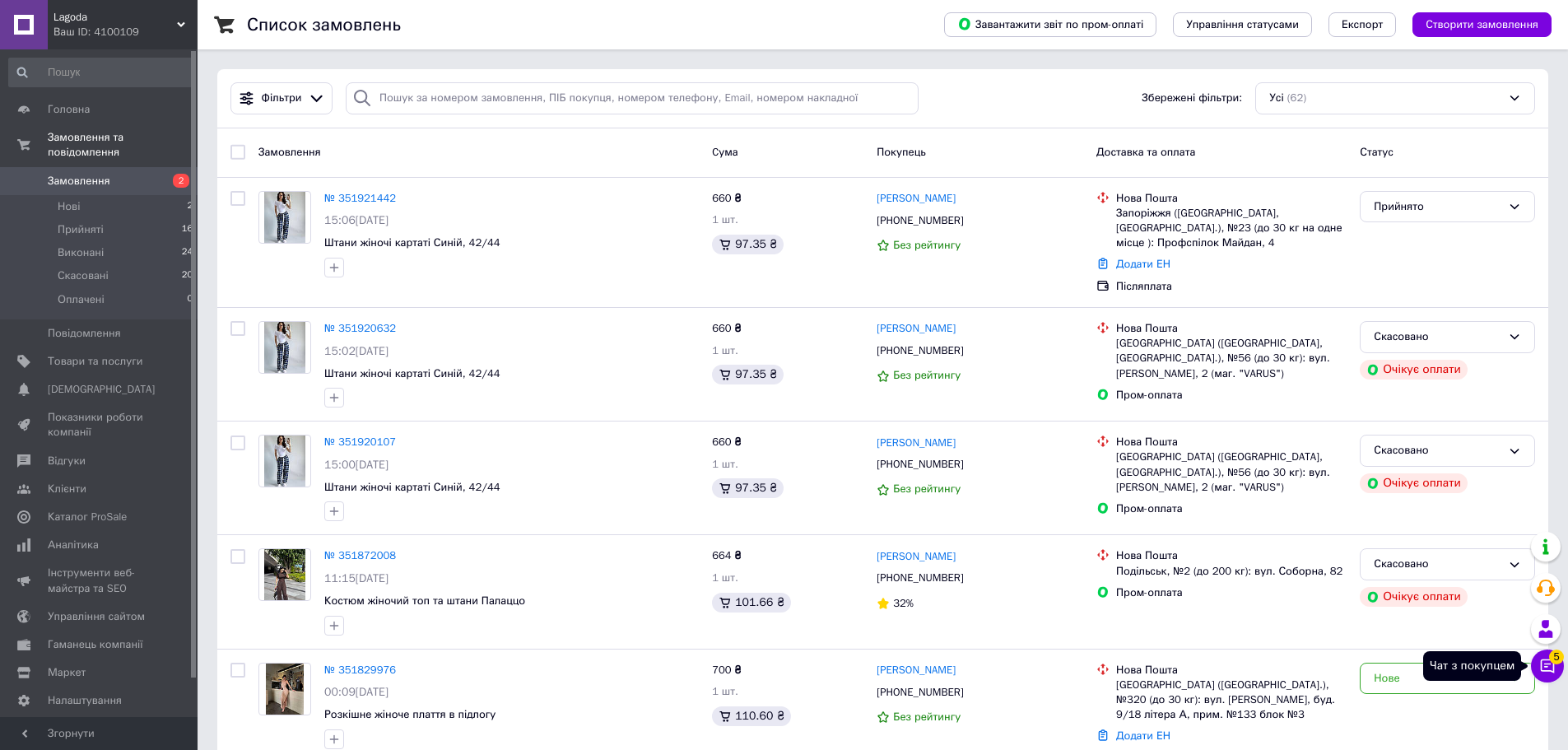 click 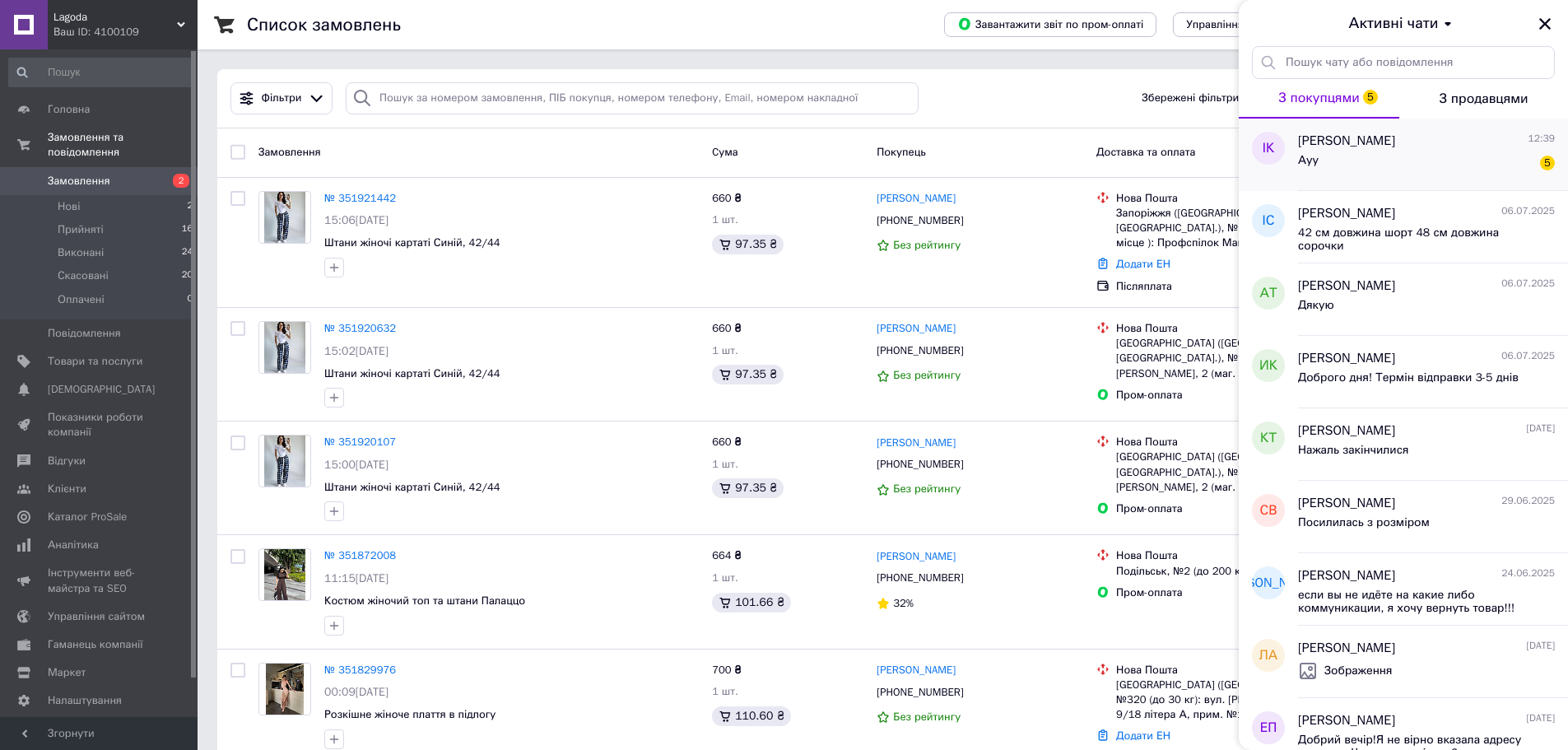 click on "Ауу 5" at bounding box center (1426, 164) 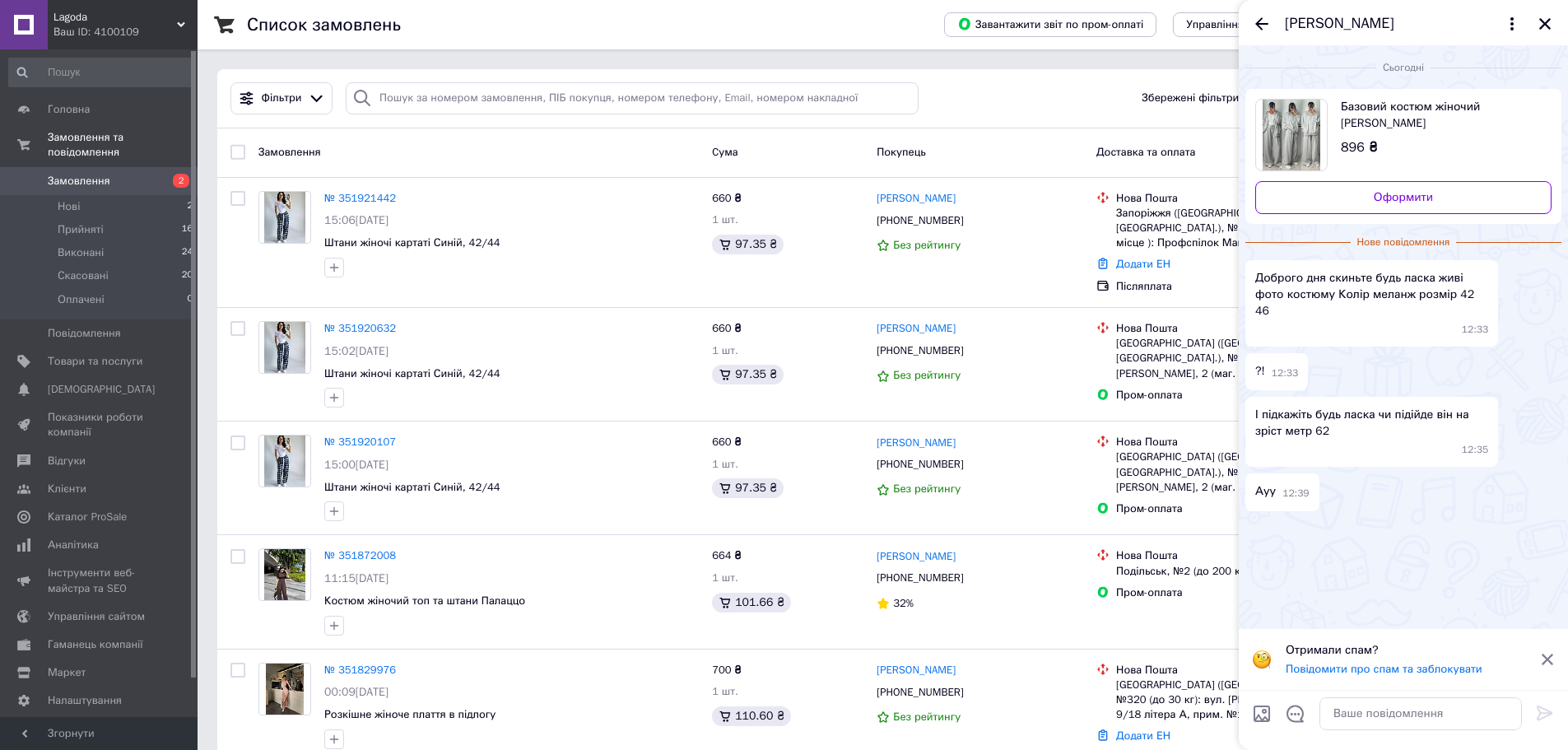 click on "Ауу 12:39" at bounding box center (1403, 491) 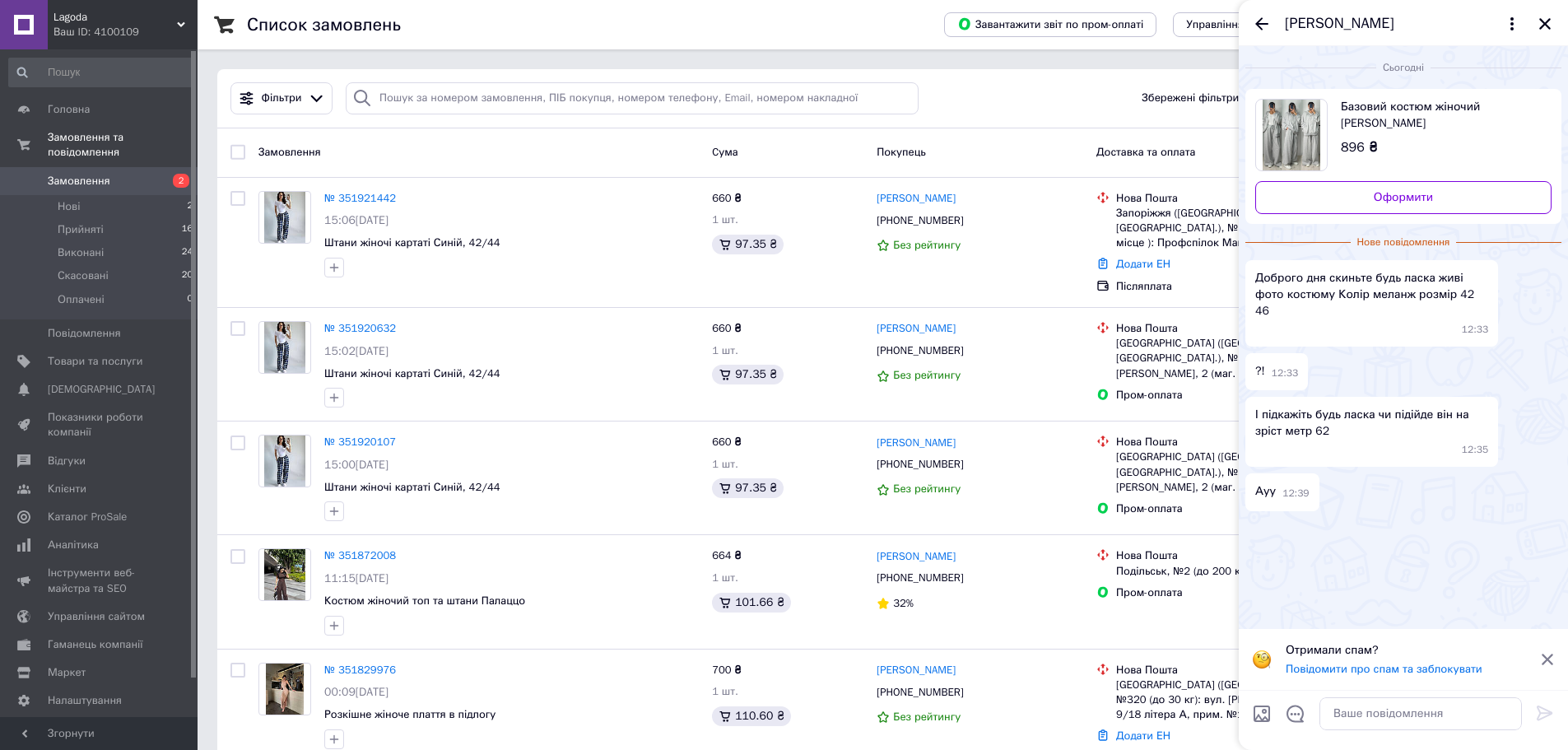 click on "Головна Замовлення та повідомлення Замовлення 2 Нові 2 Прийняті 16 Виконані 24 Скасовані 20 Оплачені 0 Повідомлення 0 Товари та послуги Сповіщення 0 0 Показники роботи компанії Відгуки Клієнти Каталог ProSale Аналітика Інструменти веб-майстра та SEO Управління сайтом Гаманець компанії [PERSON_NAME] Тарифи та рахунки Prom мікс 1000 (3 місяці)" at bounding box center (101, 385) 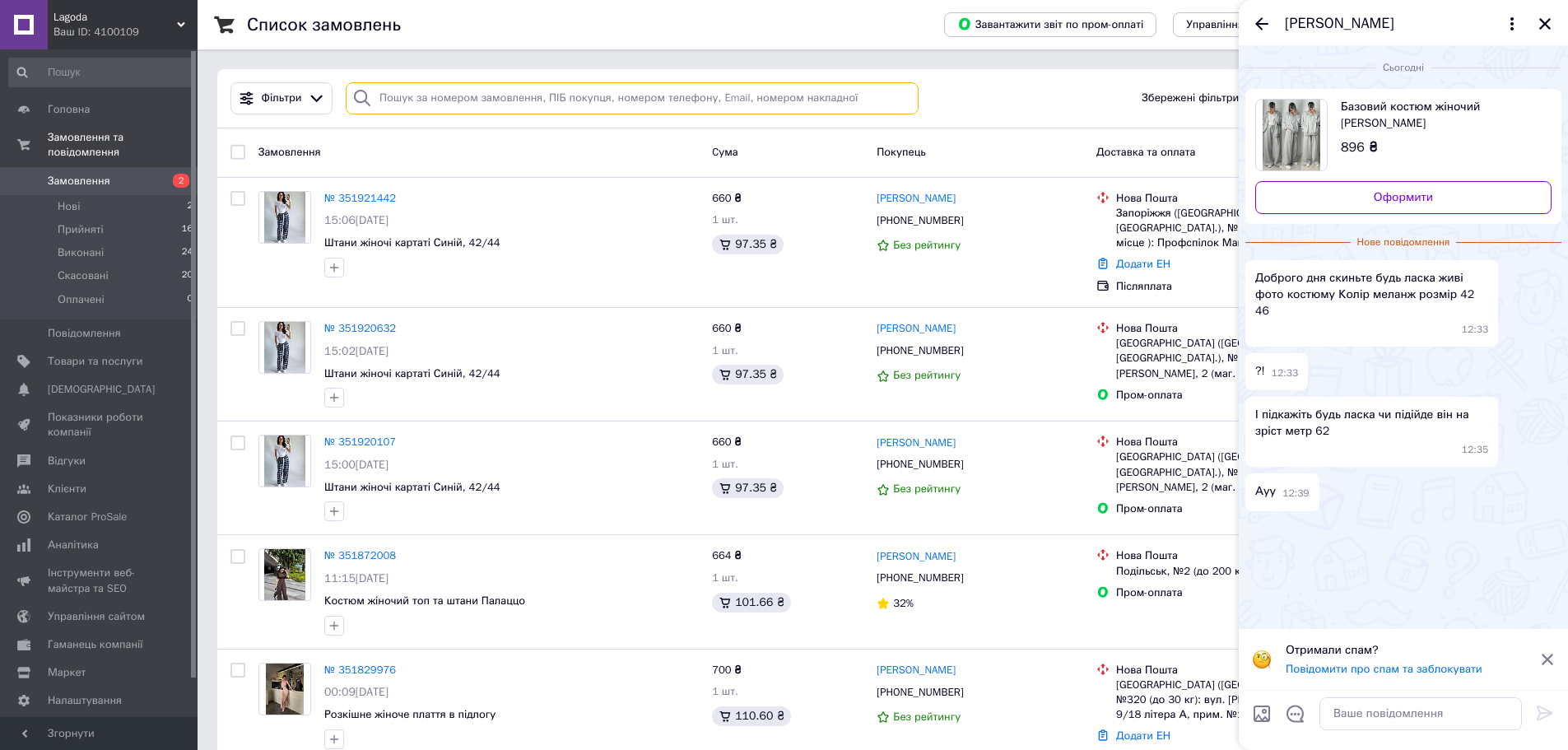 click at bounding box center [632, 98] 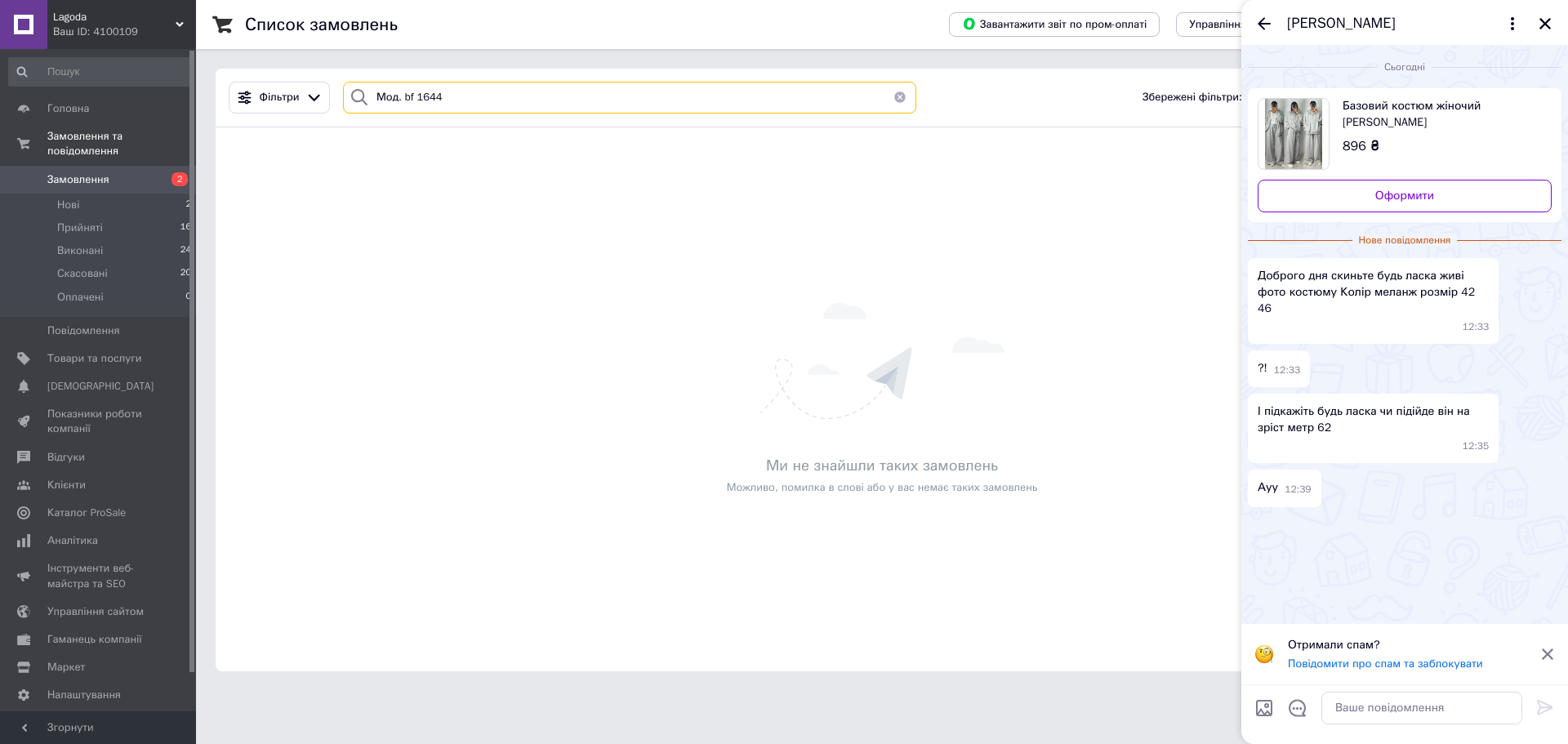 type on "Мод. bf 1644" 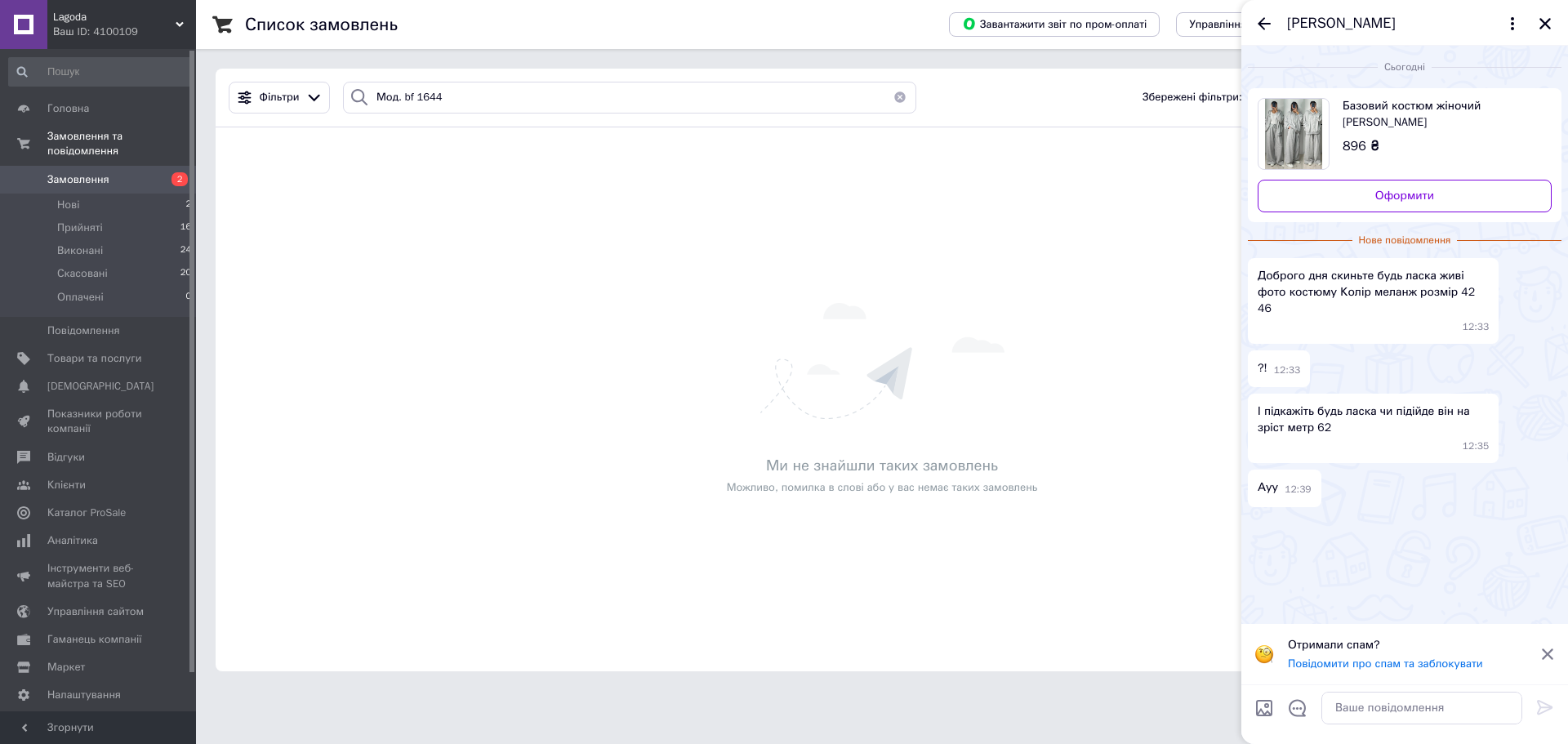 click on "Базовий костюм жіночий [PERSON_NAME]" at bounding box center (1441, 114) 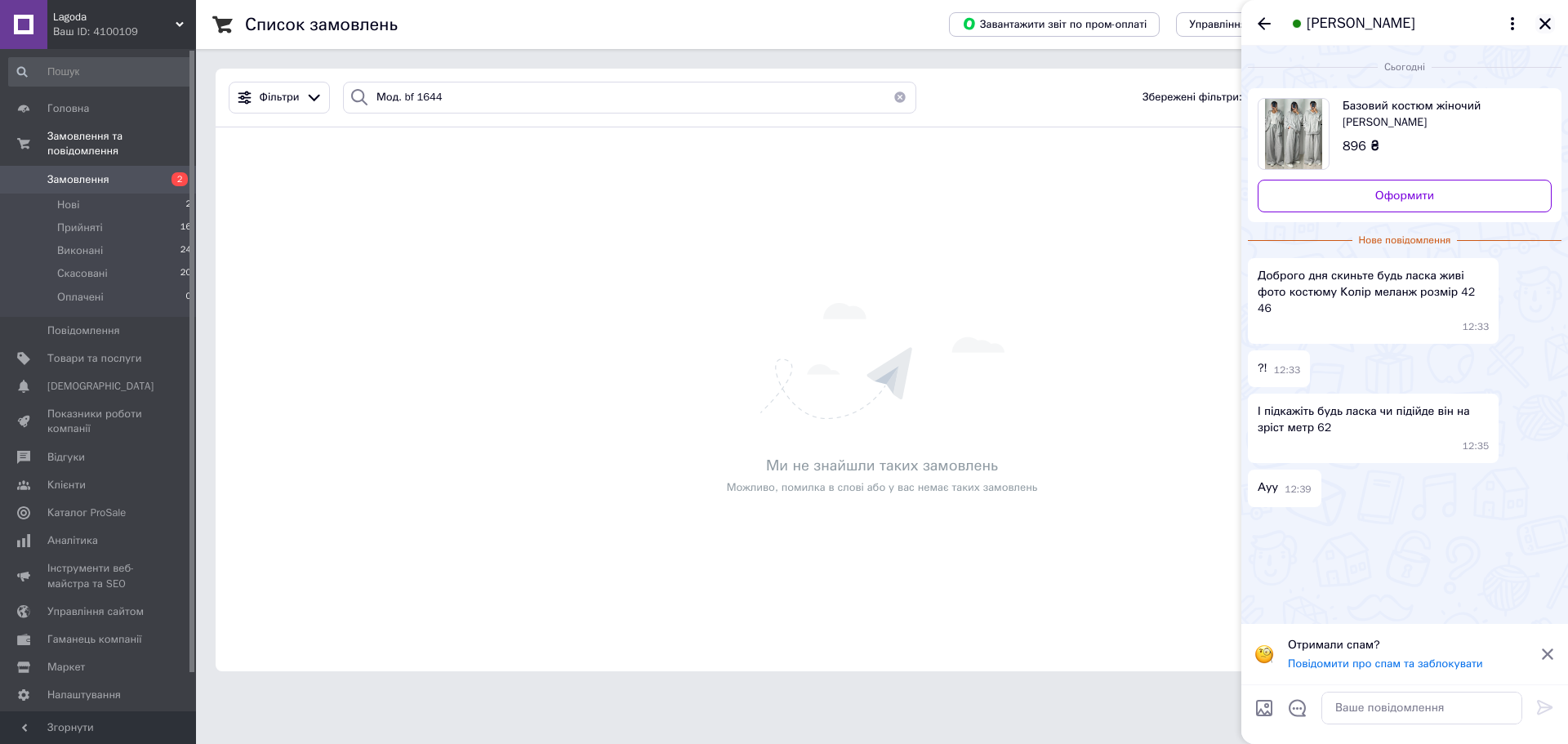 click 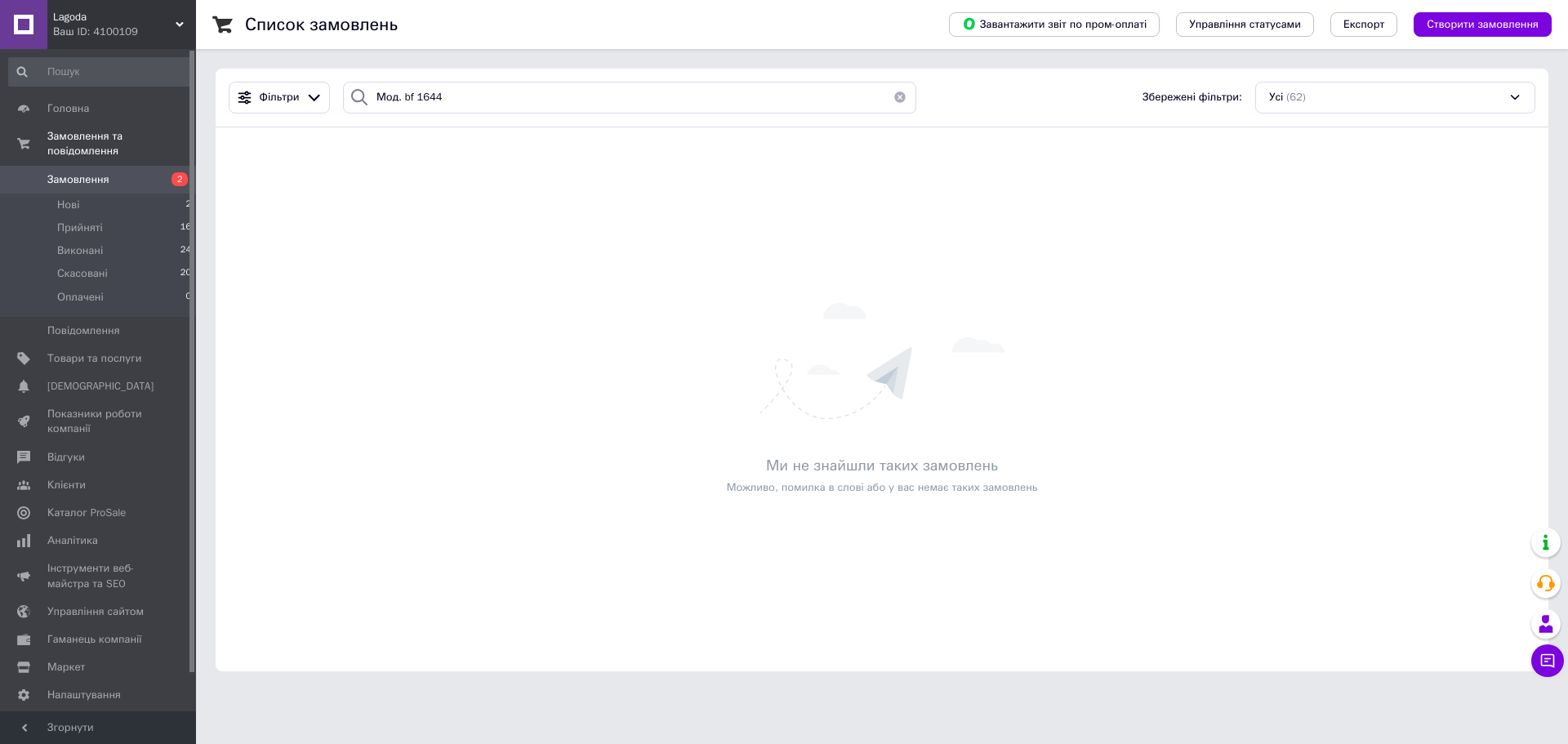 click on "Замовлення" at bounding box center [99, 180] 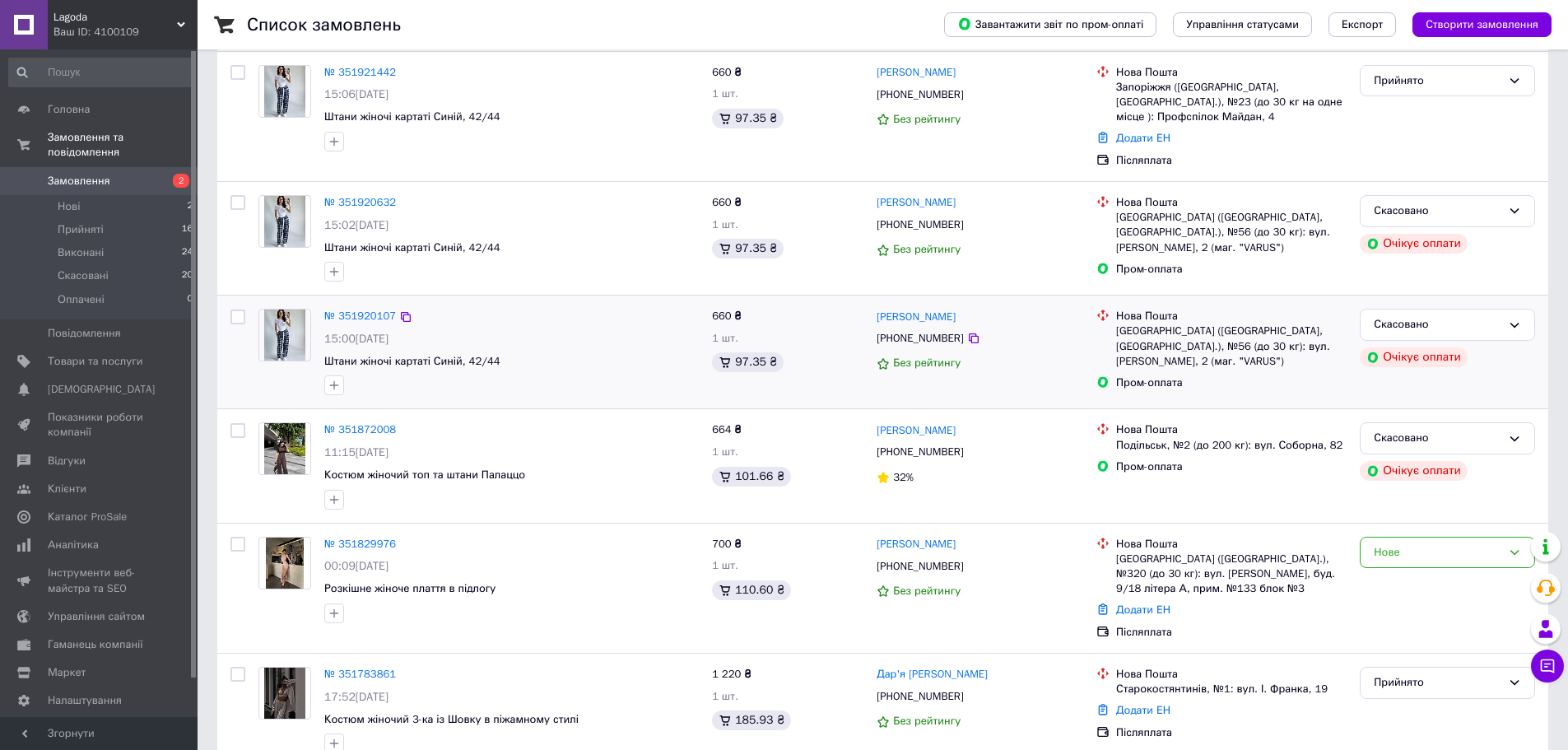 scroll, scrollTop: 0, scrollLeft: 0, axis: both 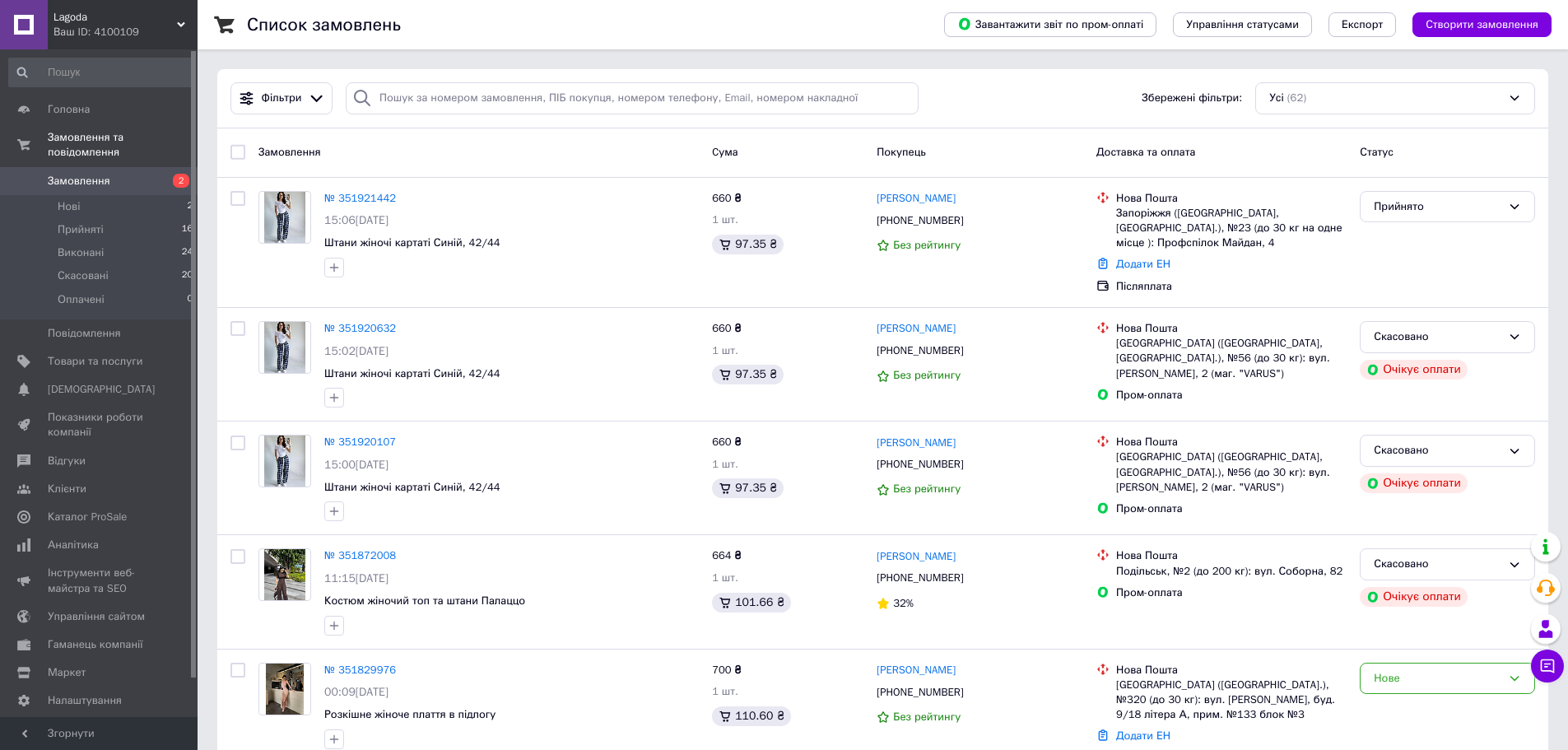 click on "Замовлення" at bounding box center [100, 181] 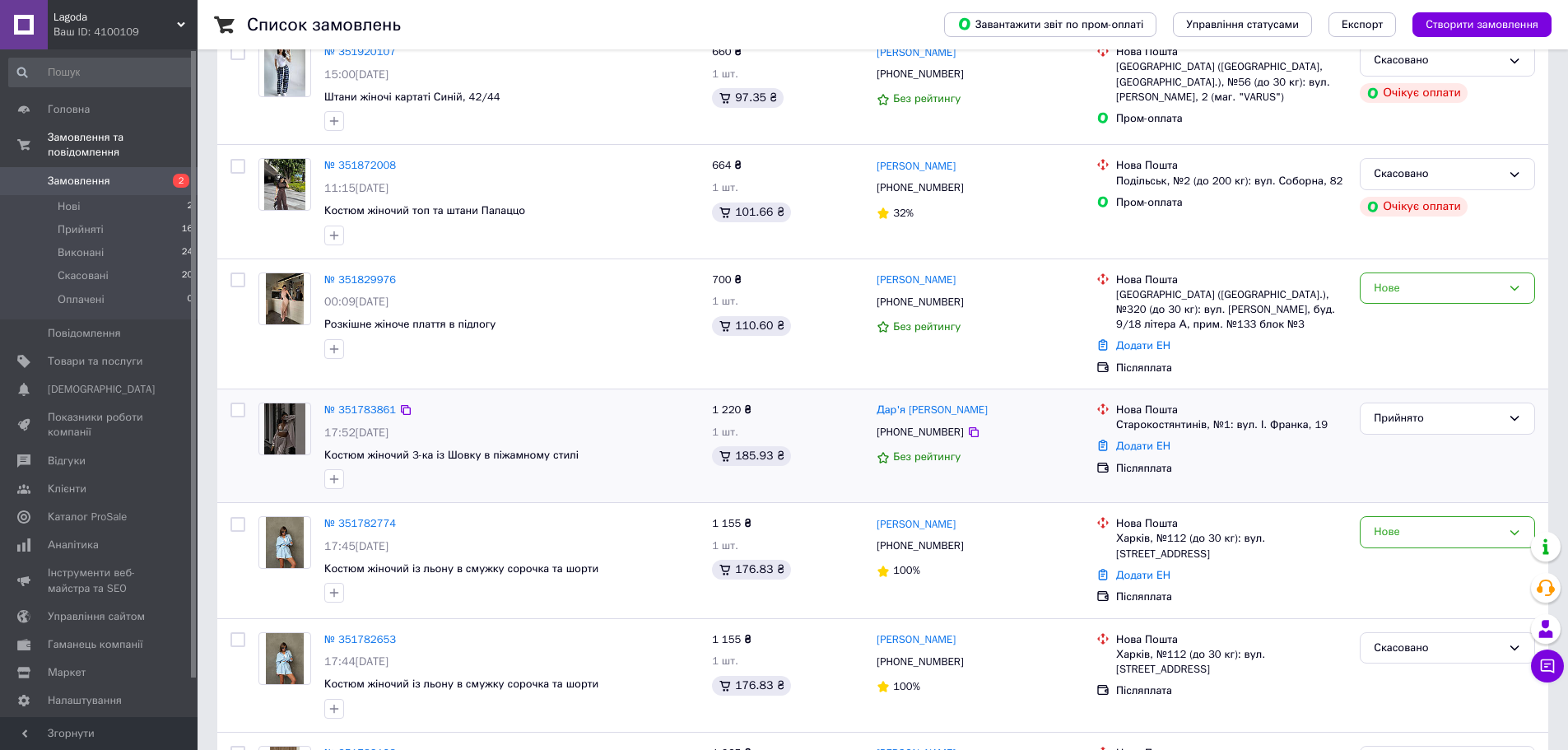 scroll, scrollTop: 576, scrollLeft: 0, axis: vertical 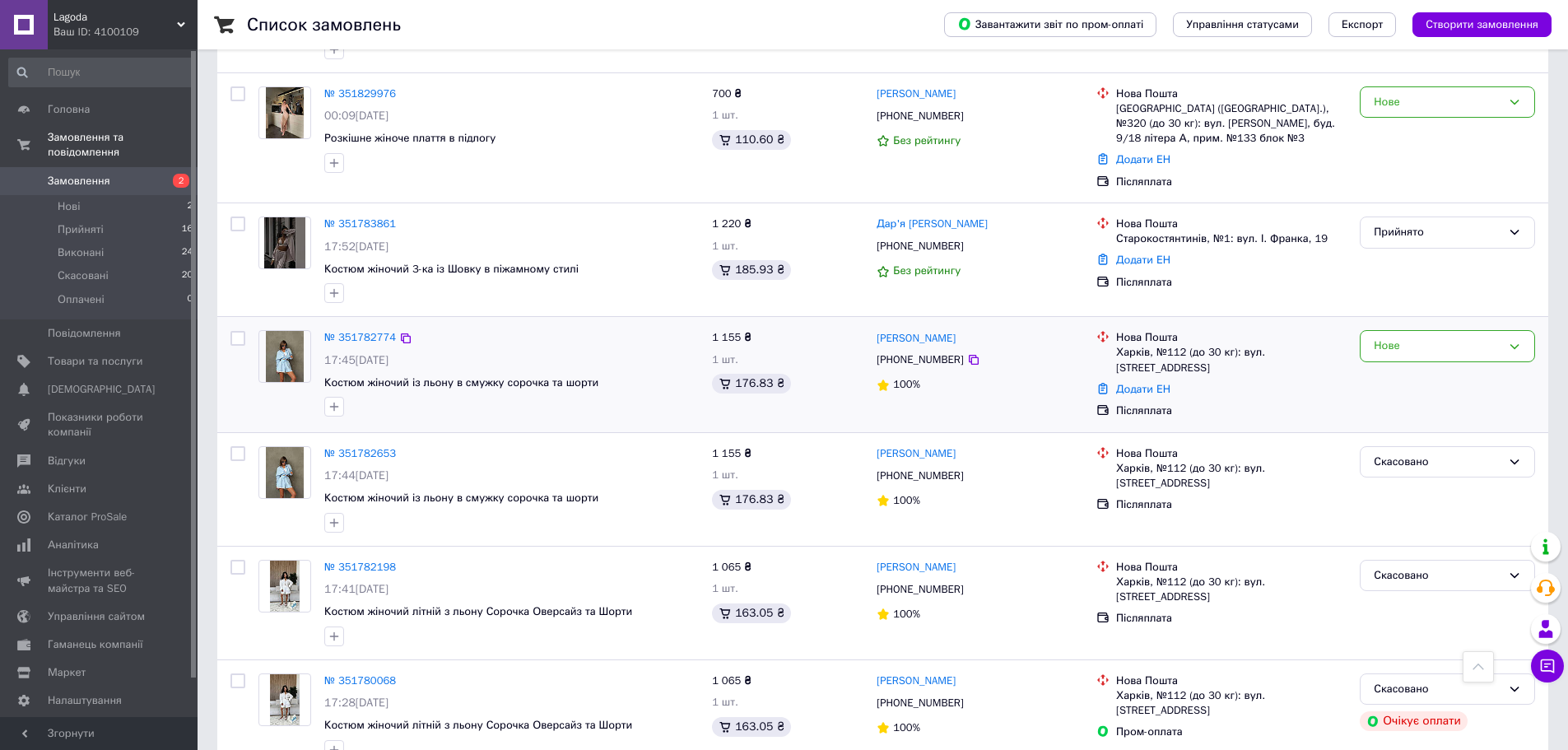 click on "100%" at bounding box center [979, 384] 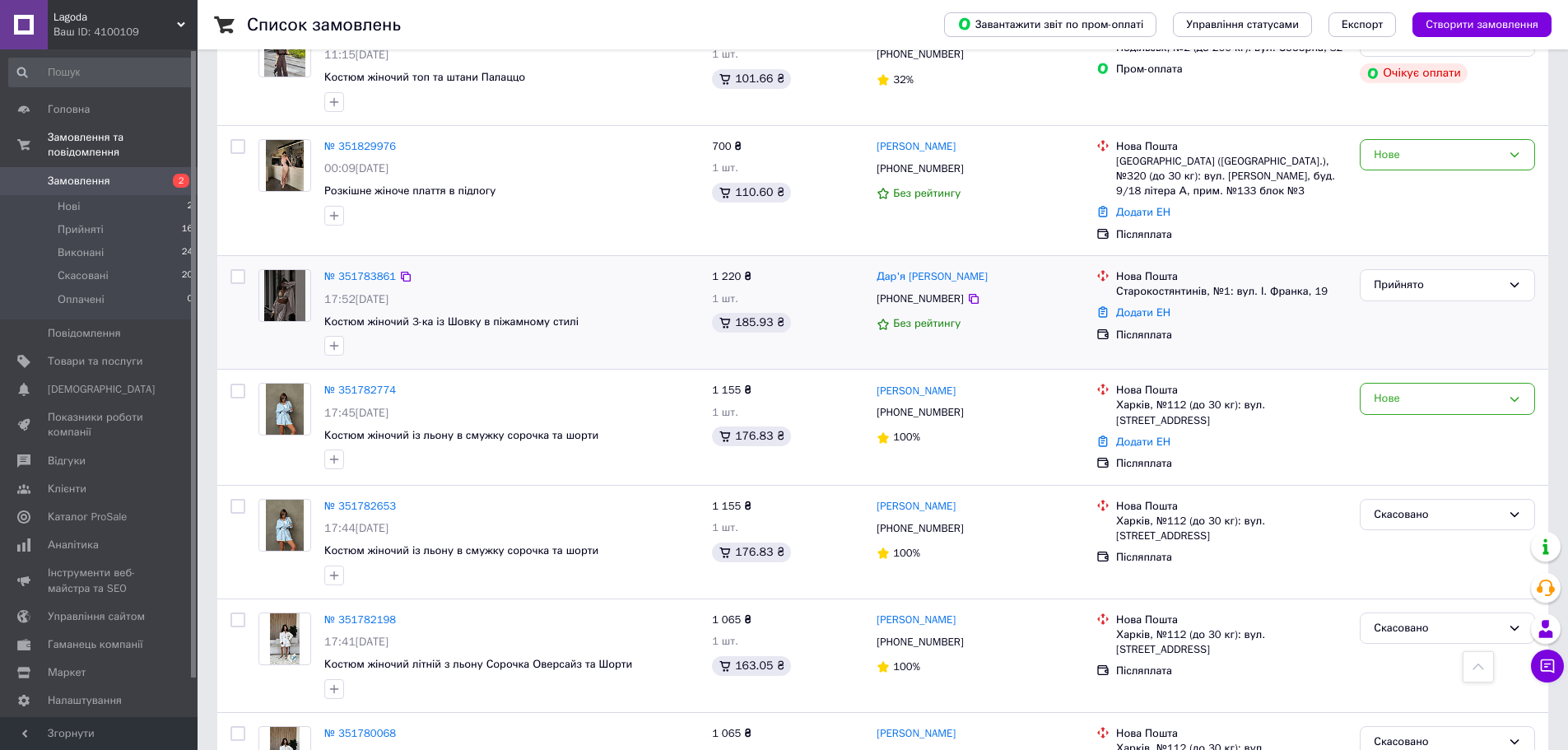 scroll, scrollTop: 494, scrollLeft: 0, axis: vertical 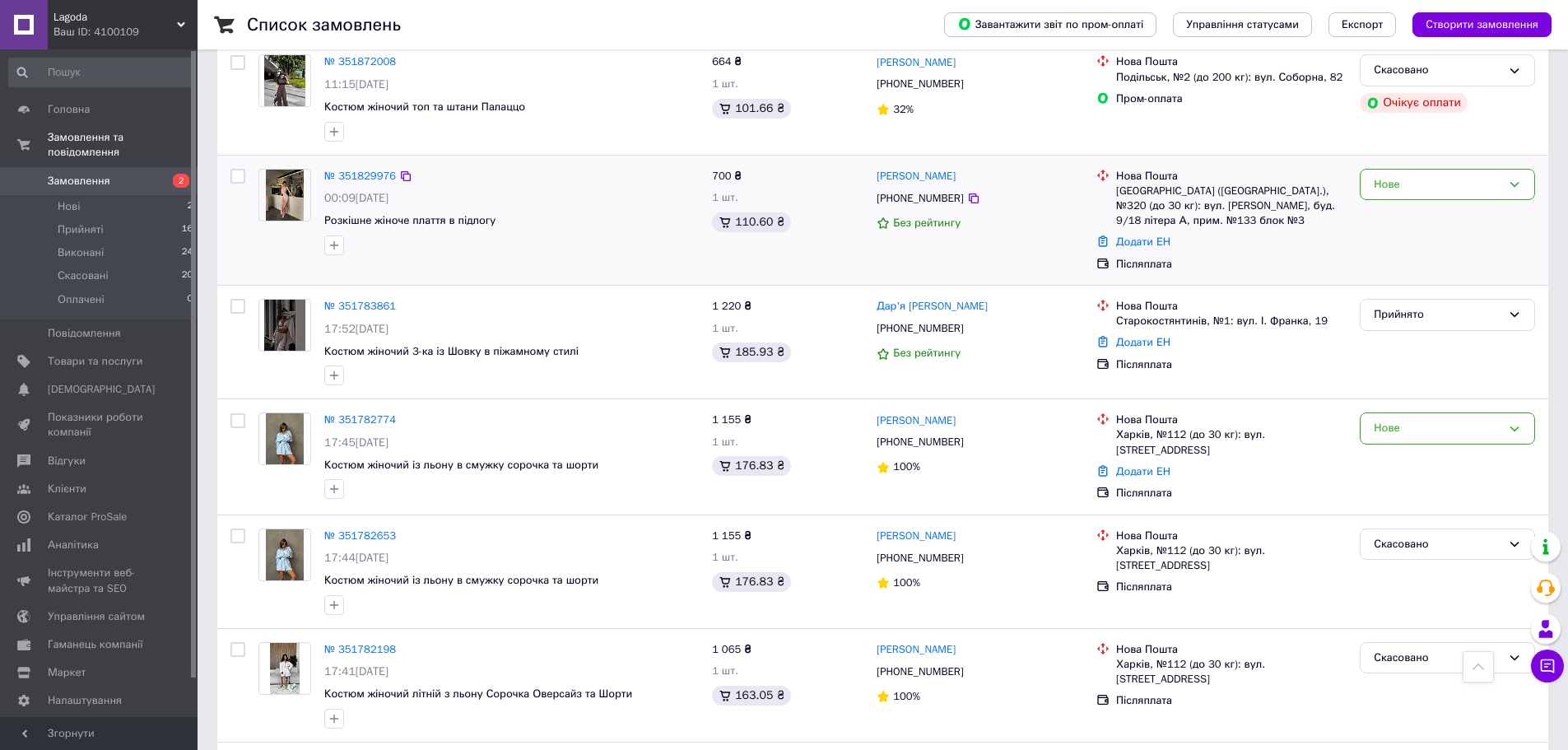 click on "[PERSON_NAME] [PHONE_NUMBER] Без рейтингу" at bounding box center (979, 221) 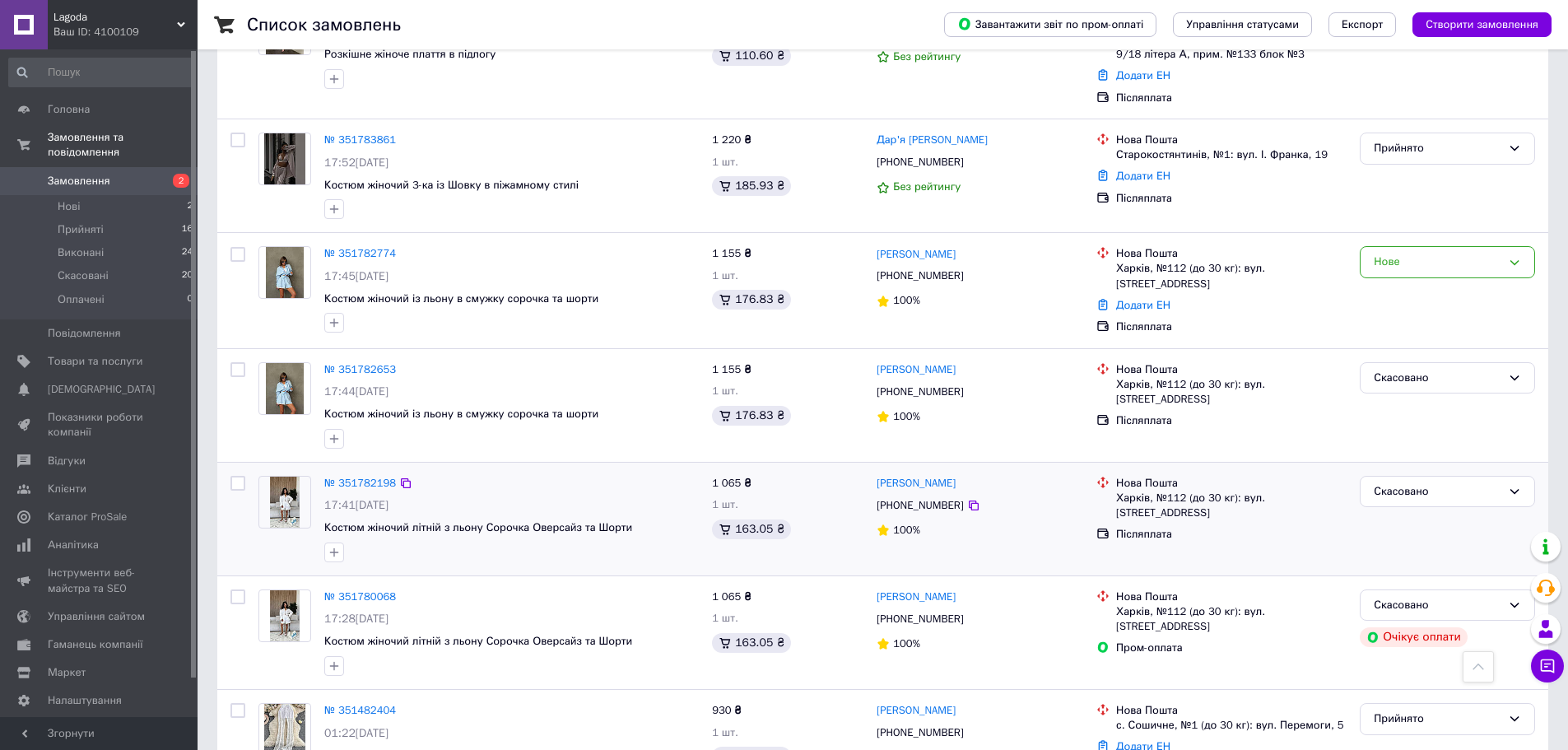scroll, scrollTop: 576, scrollLeft: 0, axis: vertical 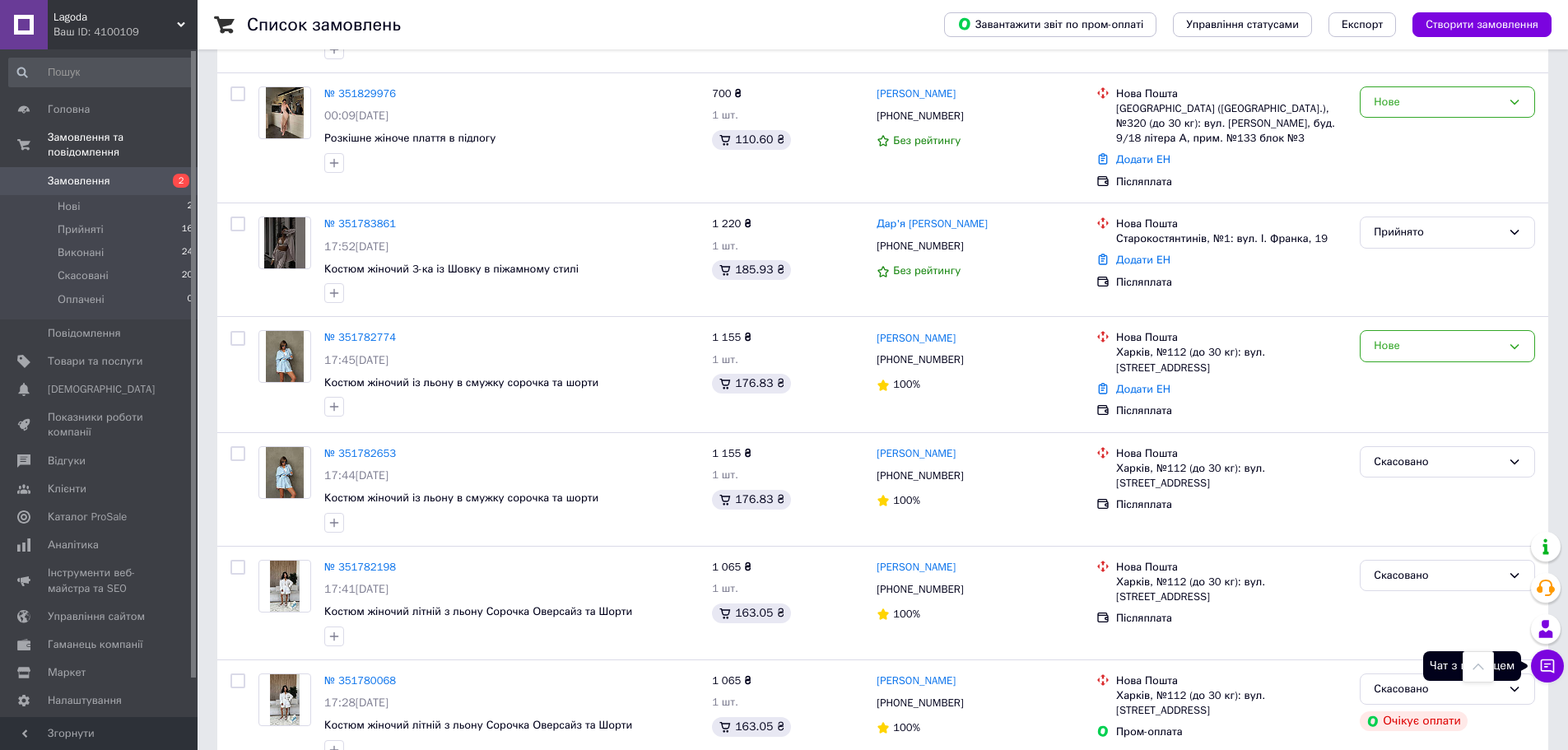 click on "Чат з покупцем" at bounding box center [1547, 666] 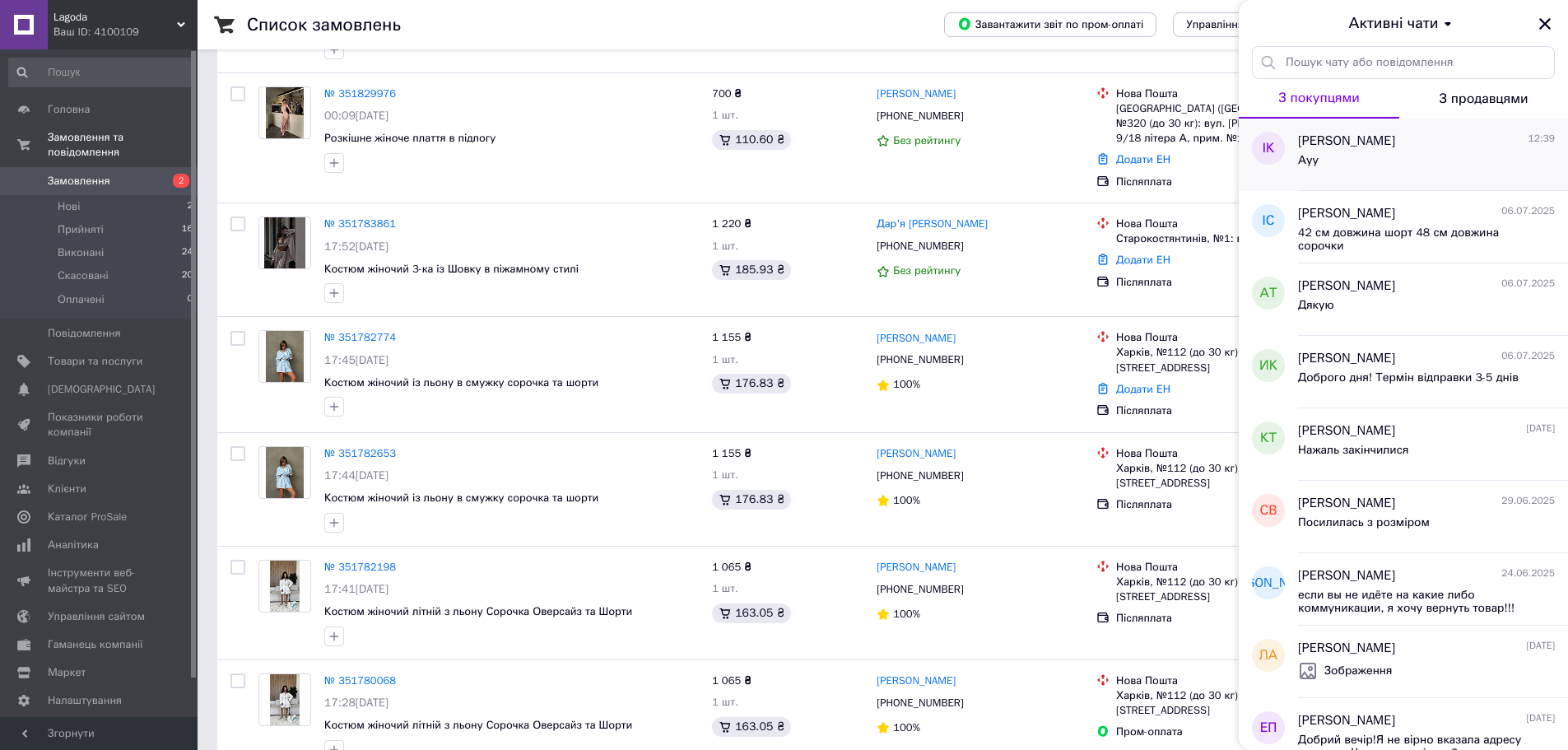 click on "Ауу" at bounding box center [1426, 164] 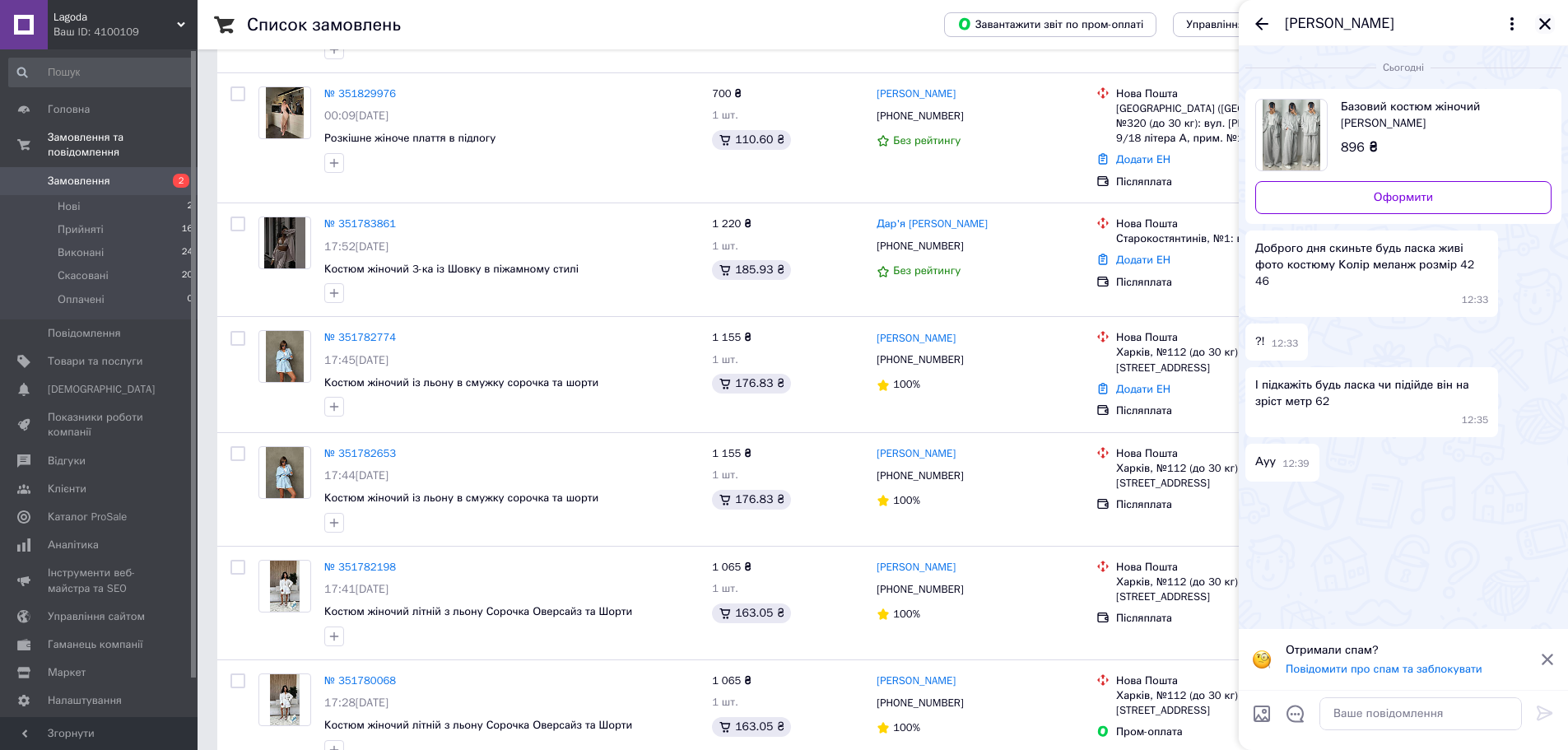 click 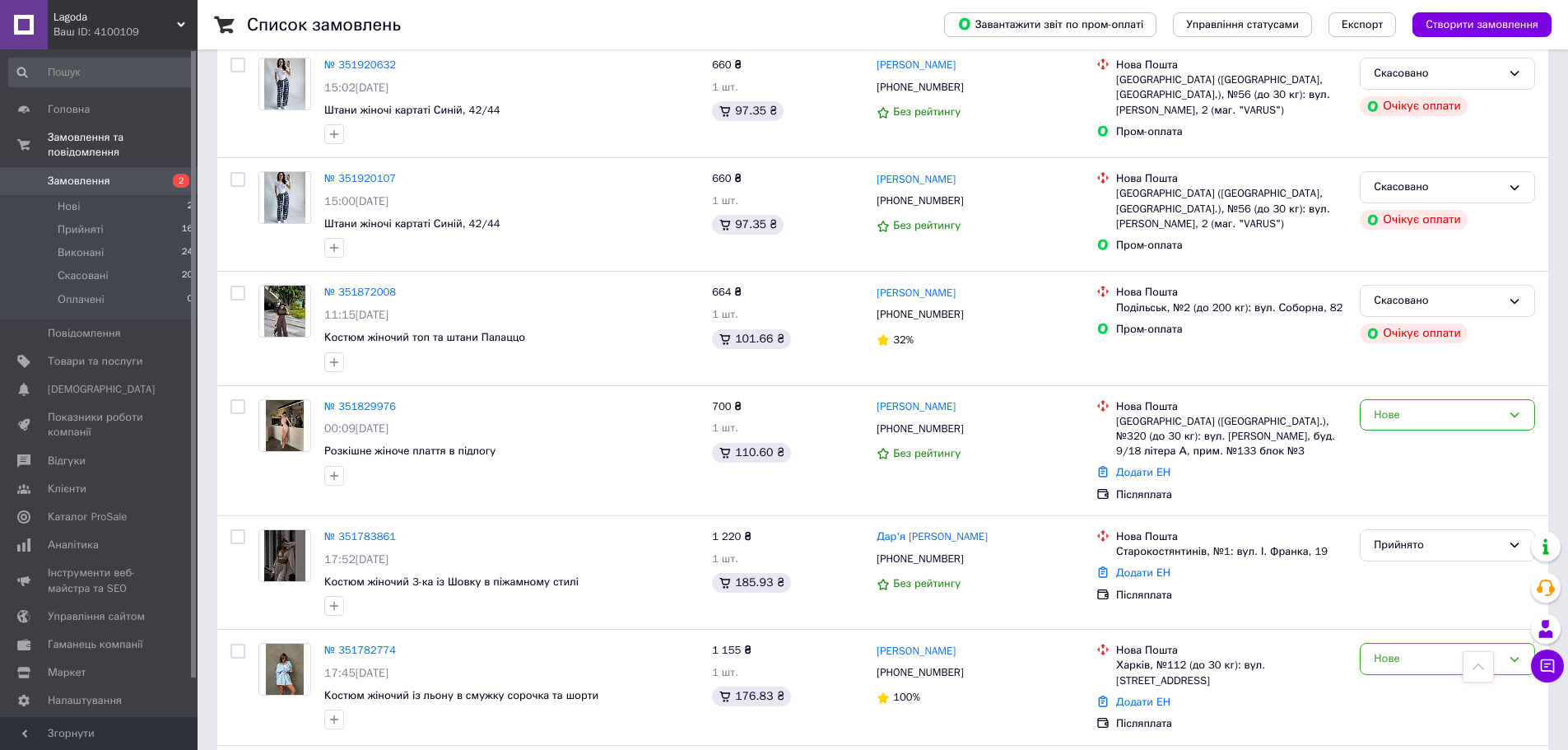 scroll, scrollTop: 0, scrollLeft: 0, axis: both 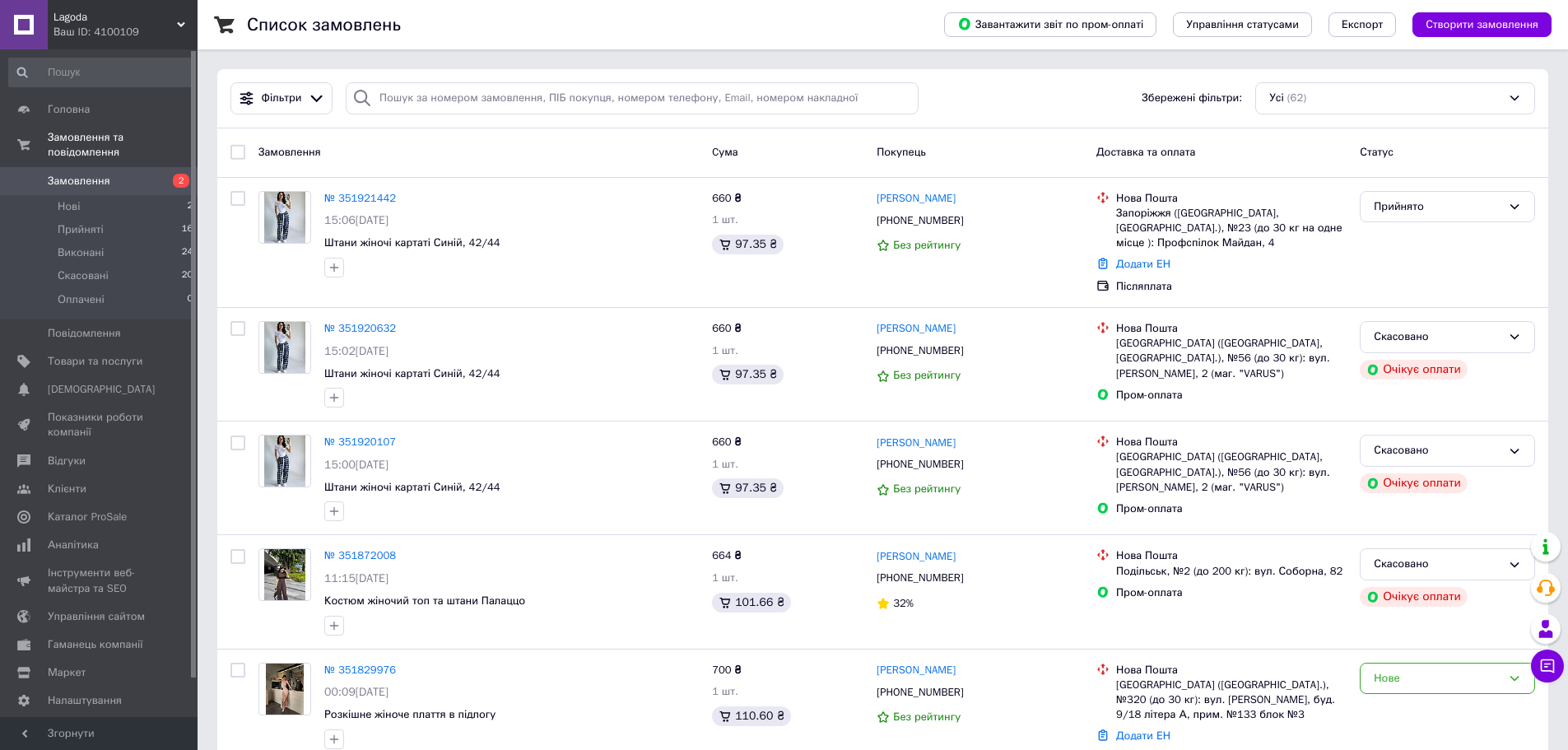 click on "Замовлення" at bounding box center [100, 181] 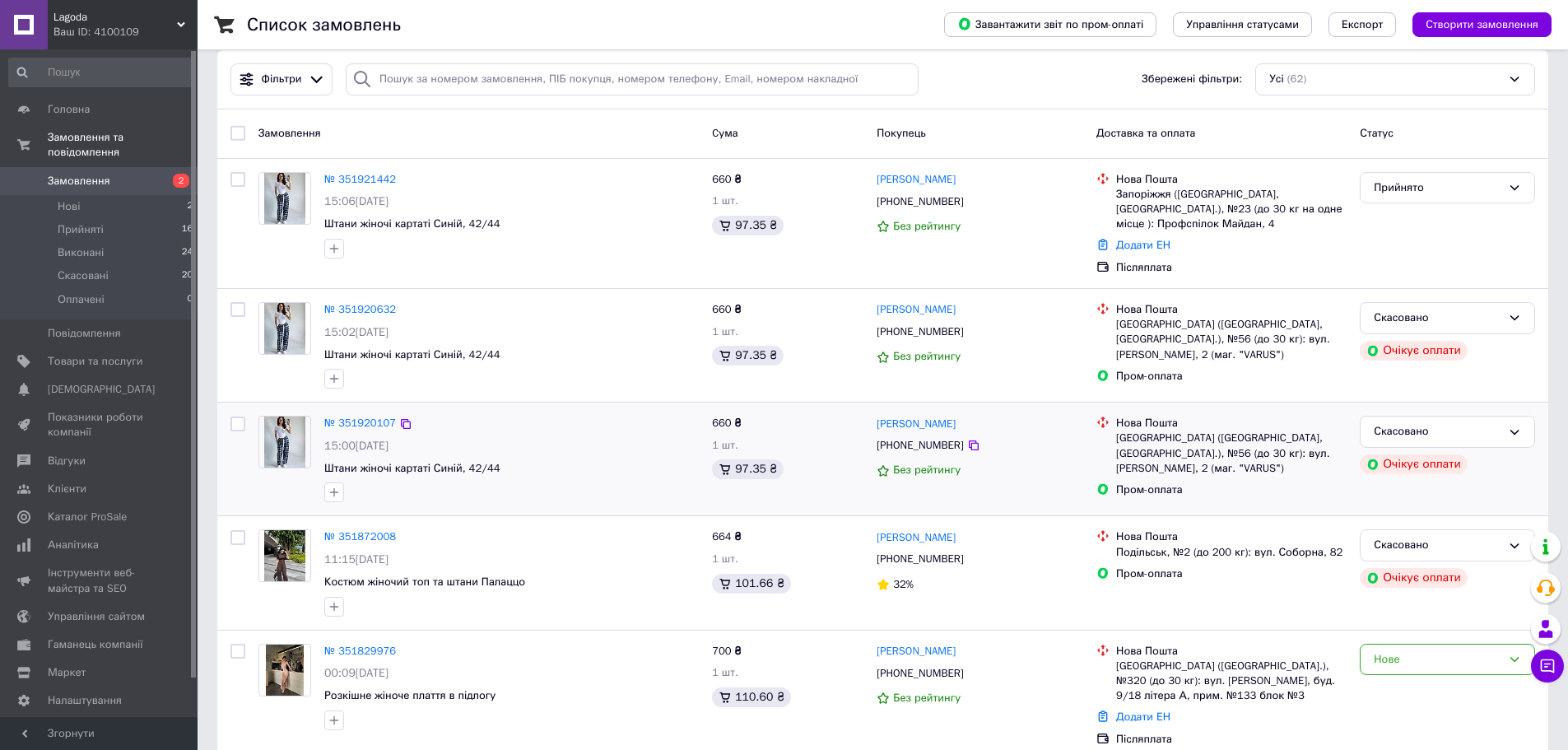 scroll, scrollTop: 0, scrollLeft: 0, axis: both 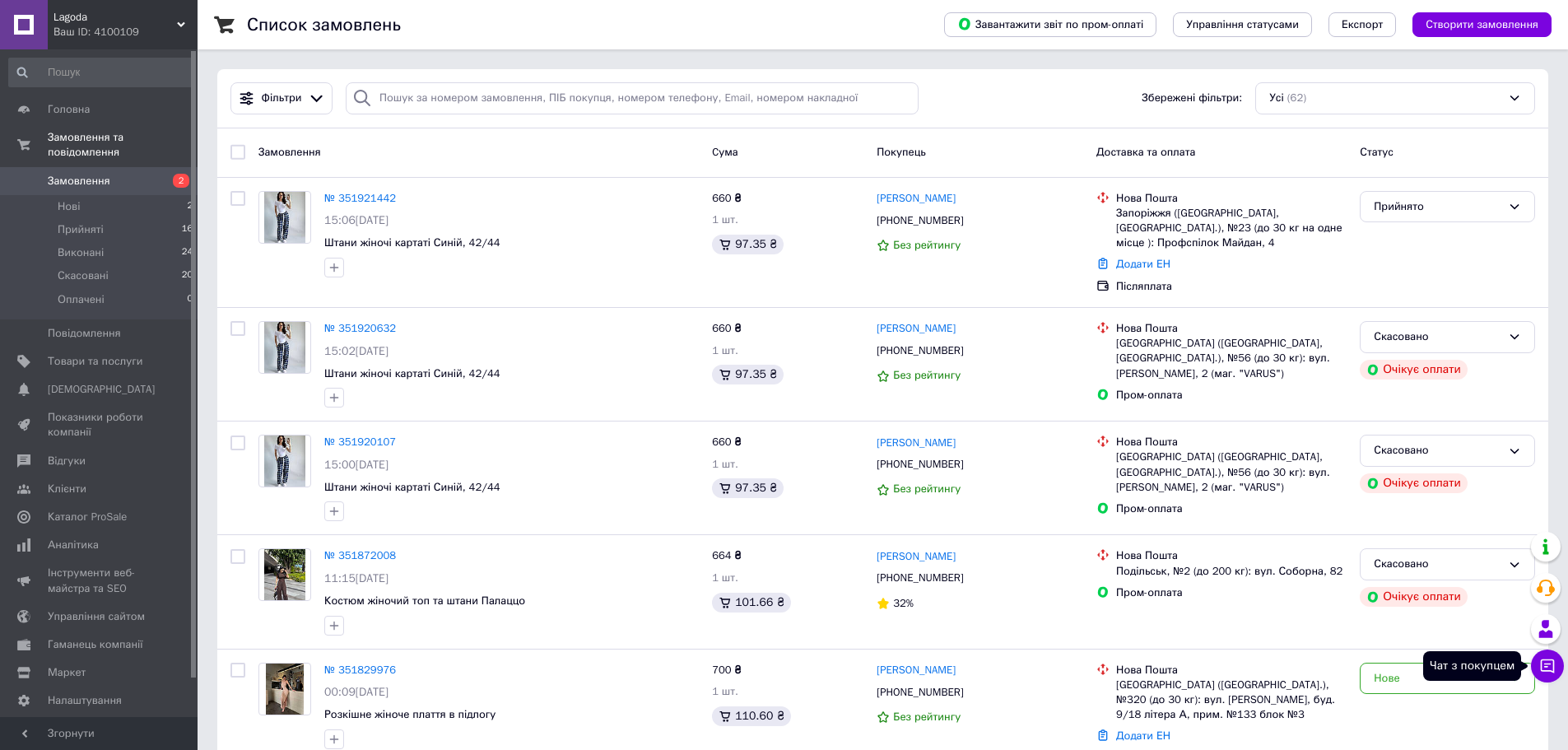 click 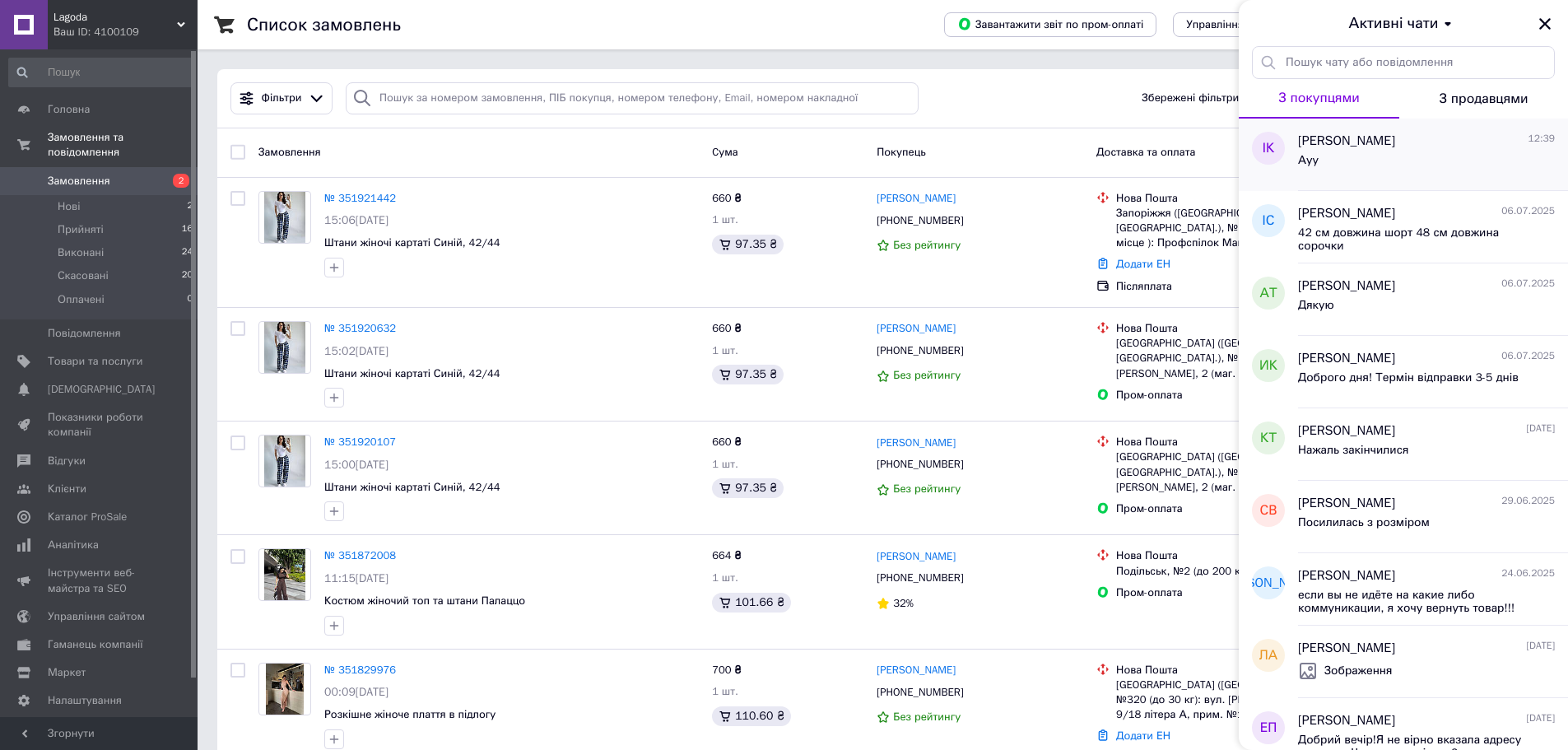 click on "Ауу" at bounding box center (1426, 164) 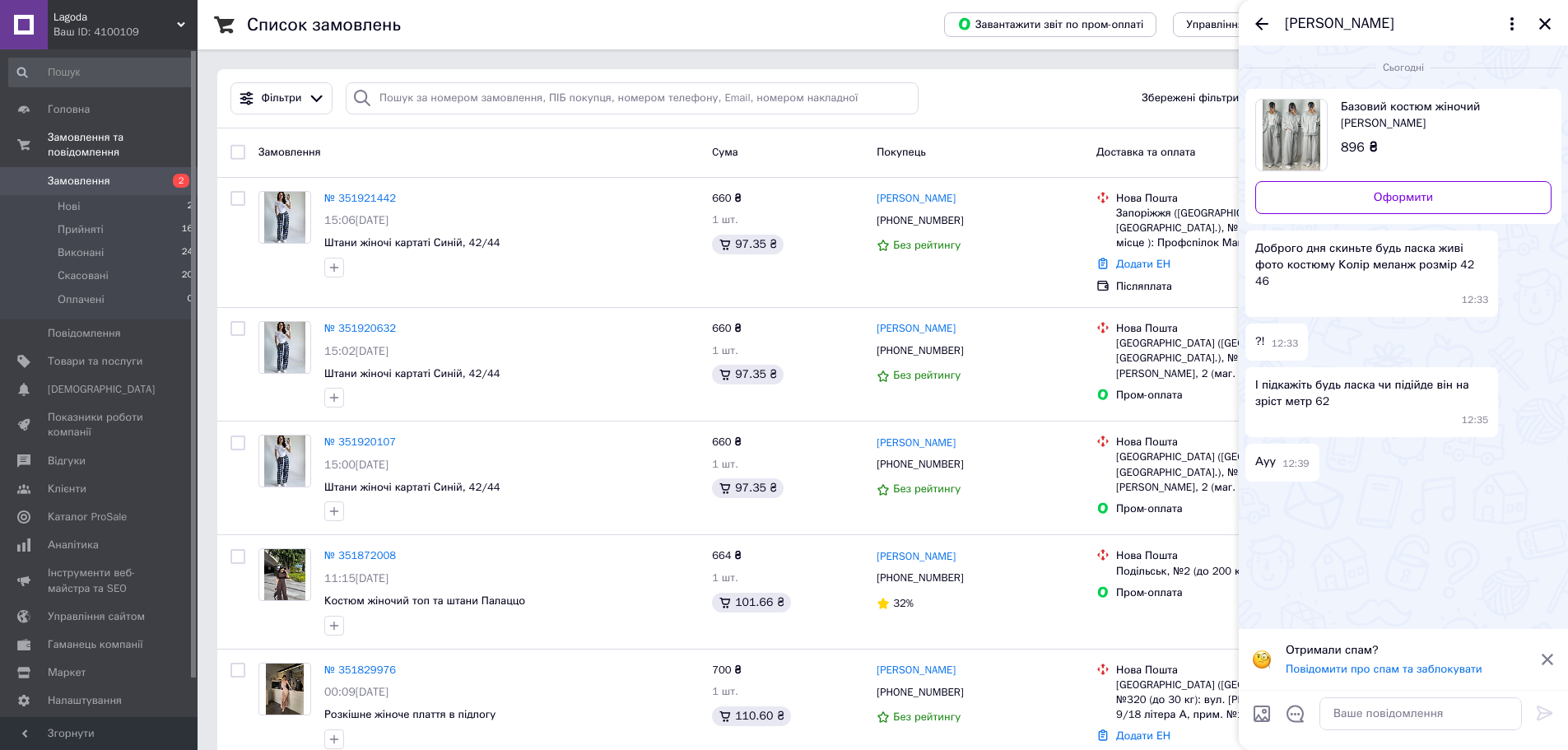 click at bounding box center [1291, 135] 